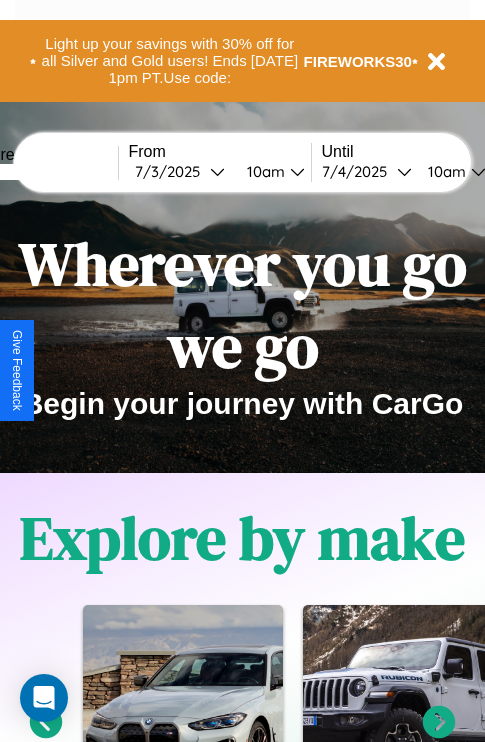 scroll, scrollTop: 2423, scrollLeft: 0, axis: vertical 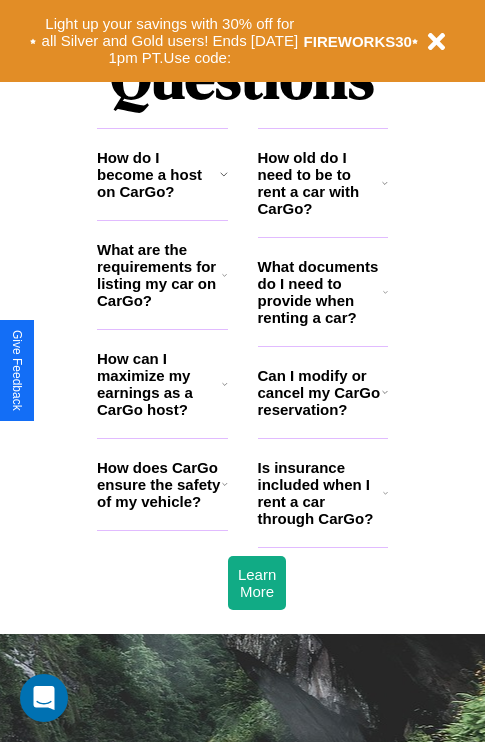 click on "How old do I need to be to rent a car with CarGo?" at bounding box center [320, 183] 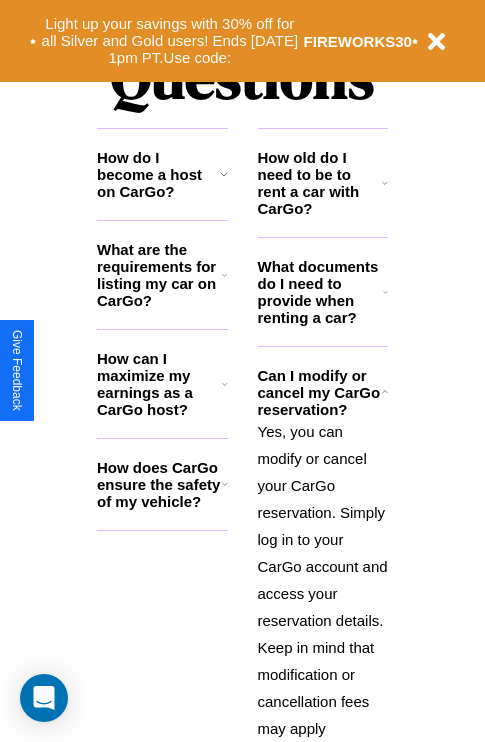 click on "How do I become a host on CarGo?" at bounding box center (158, 174) 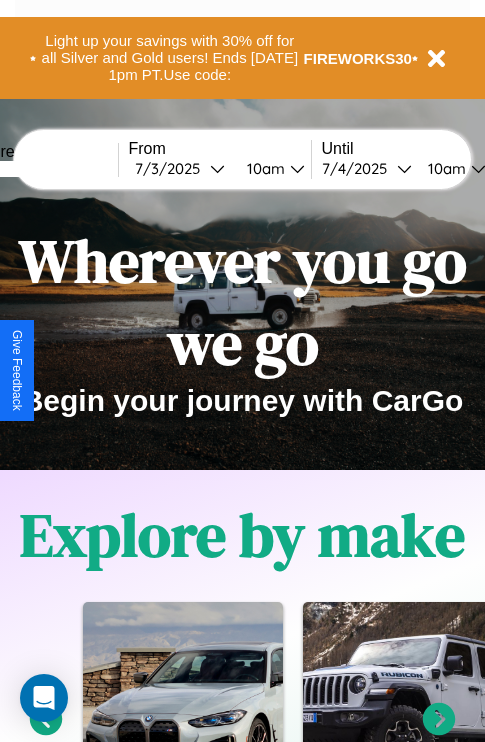 scroll, scrollTop: 0, scrollLeft: 0, axis: both 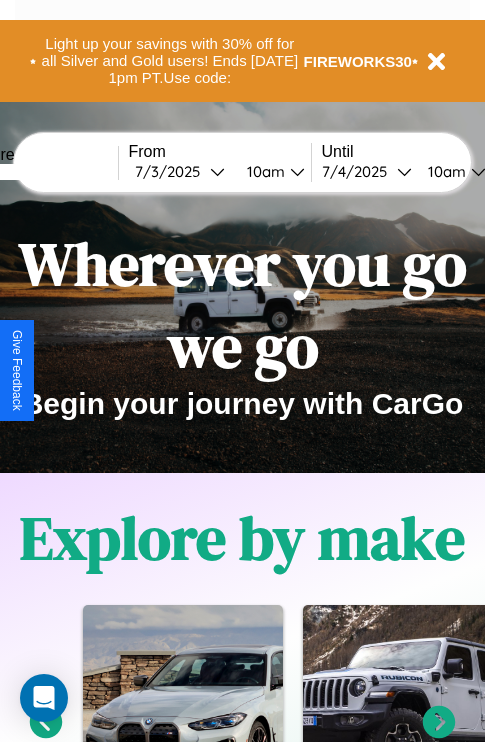 click at bounding box center [43, 172] 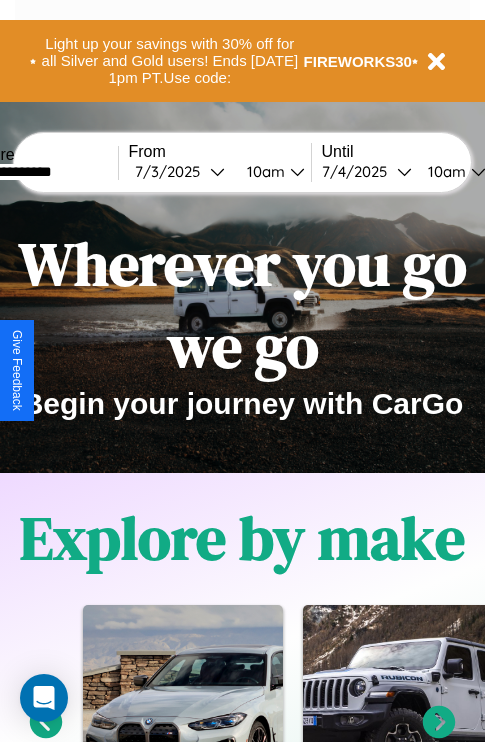 type on "**********" 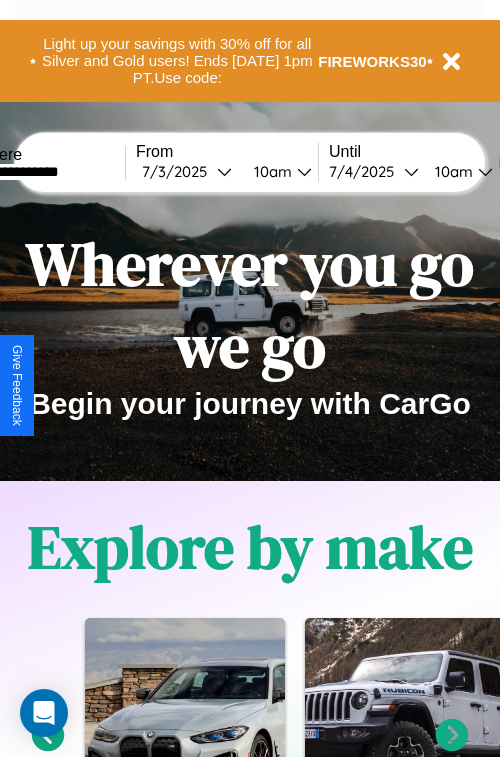 select on "*" 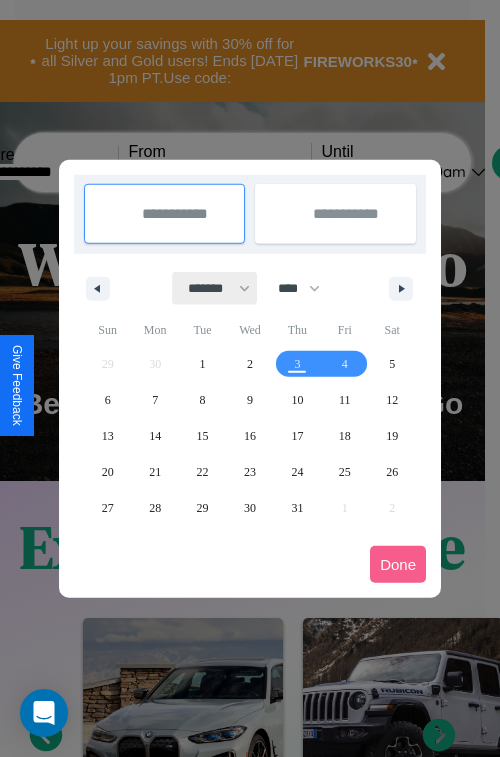 click on "******* ******** ***** ***** *** **** **** ****** ********* ******* ******** ********" at bounding box center [215, 288] 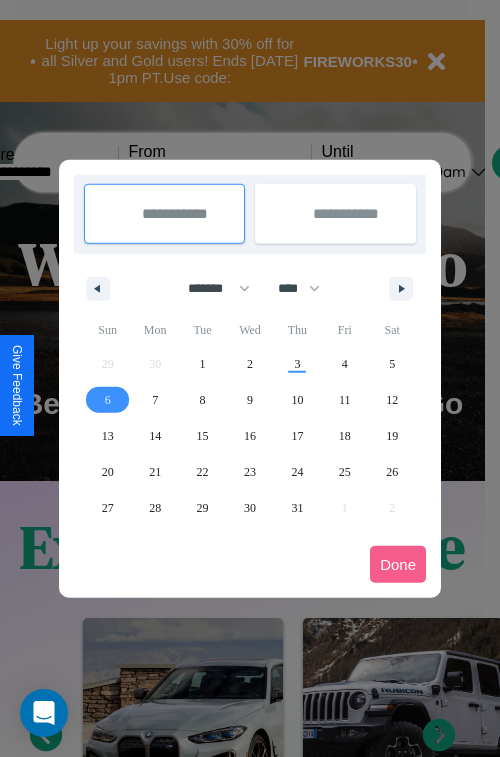 click on "6" at bounding box center [108, 400] 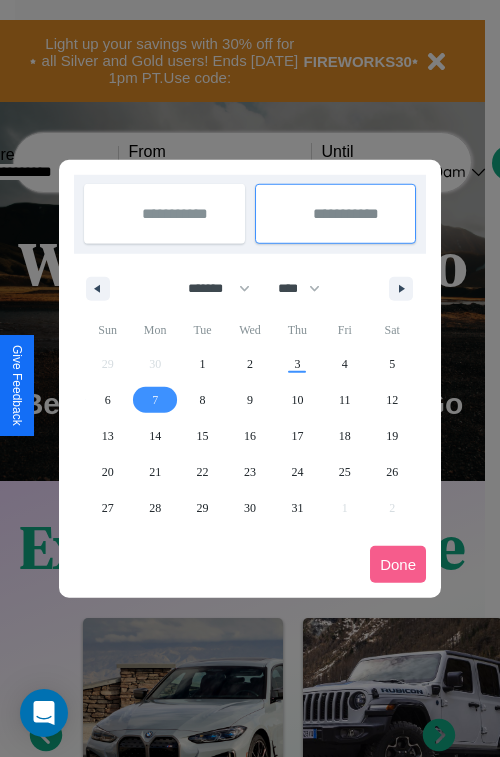 click on "7" at bounding box center [155, 400] 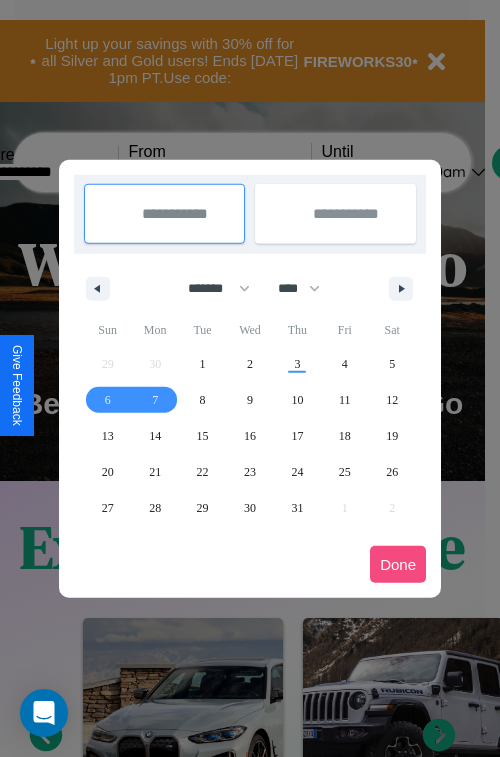 click on "Done" at bounding box center [398, 564] 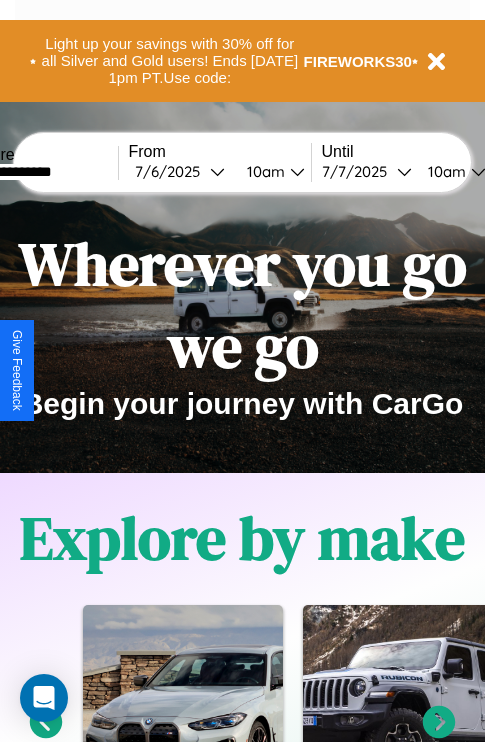 scroll, scrollTop: 0, scrollLeft: 68, axis: horizontal 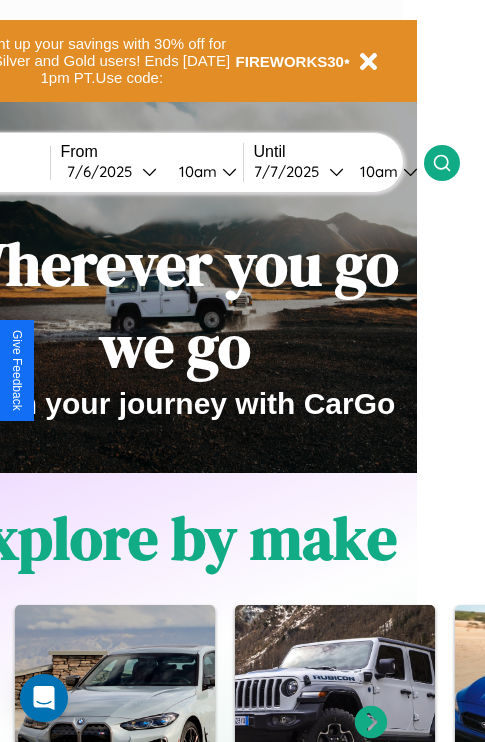 click 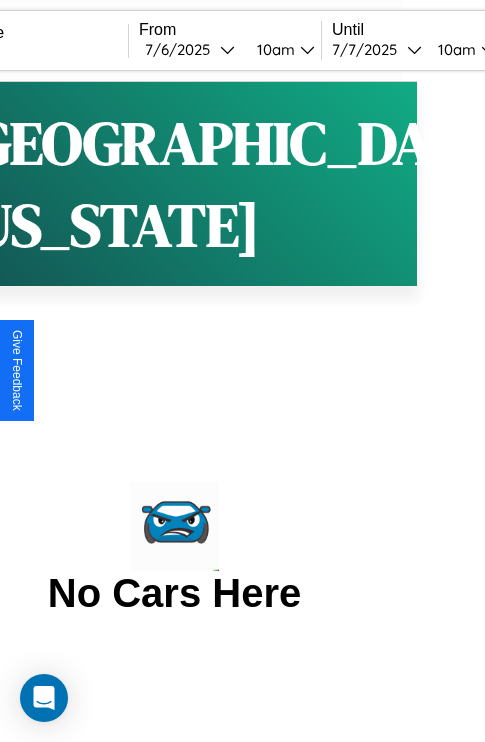 scroll, scrollTop: 0, scrollLeft: 0, axis: both 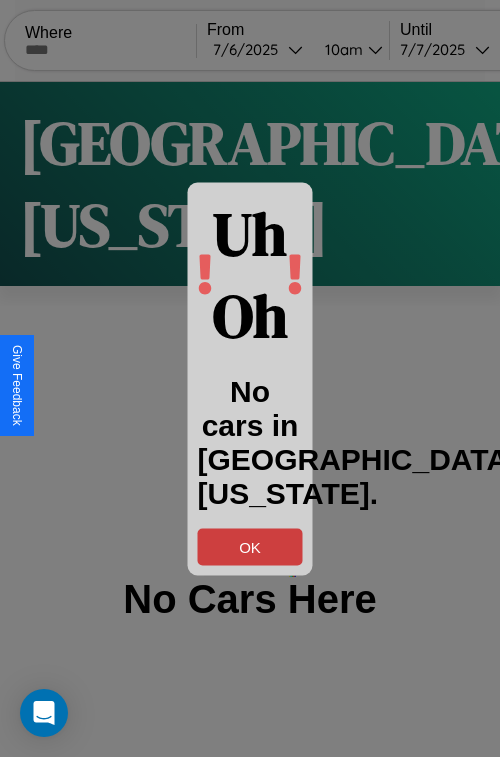 click on "OK" at bounding box center (250, 546) 